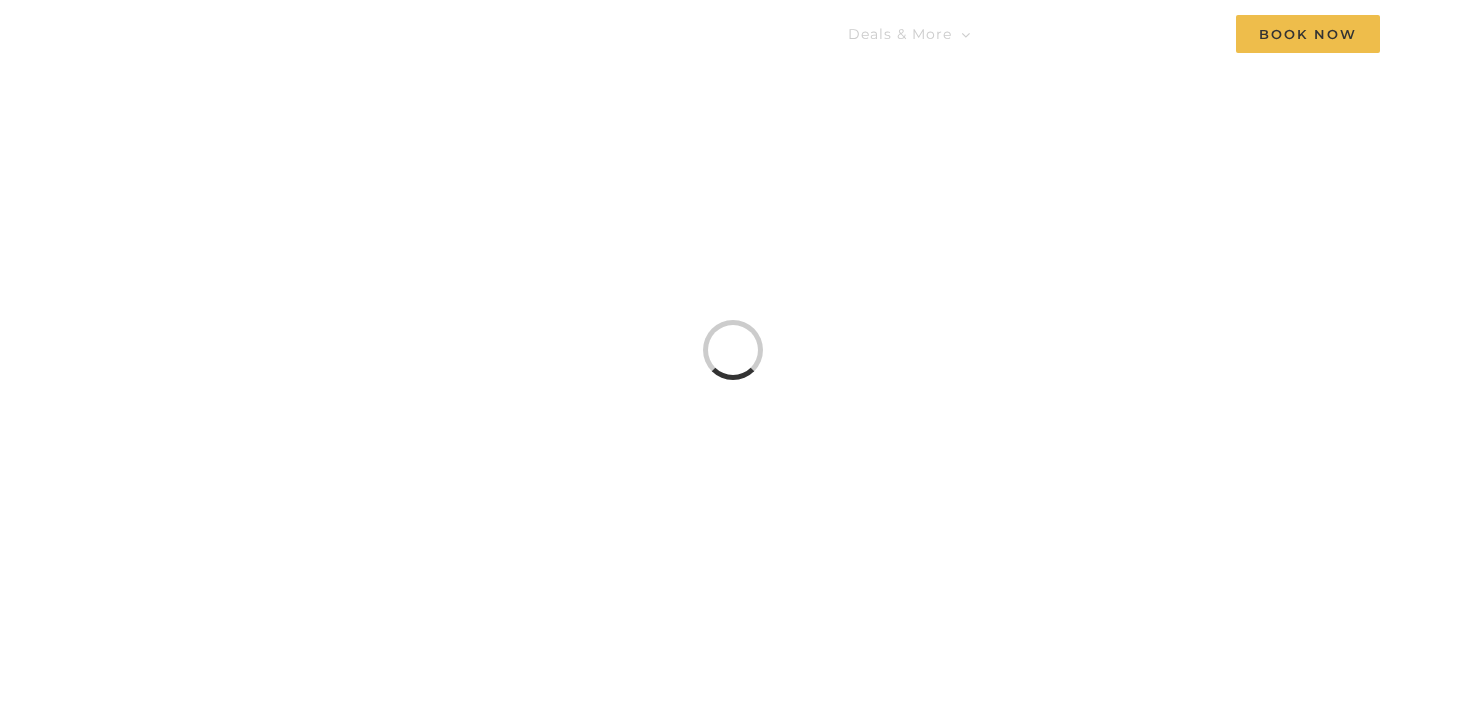 scroll, scrollTop: 0, scrollLeft: 0, axis: both 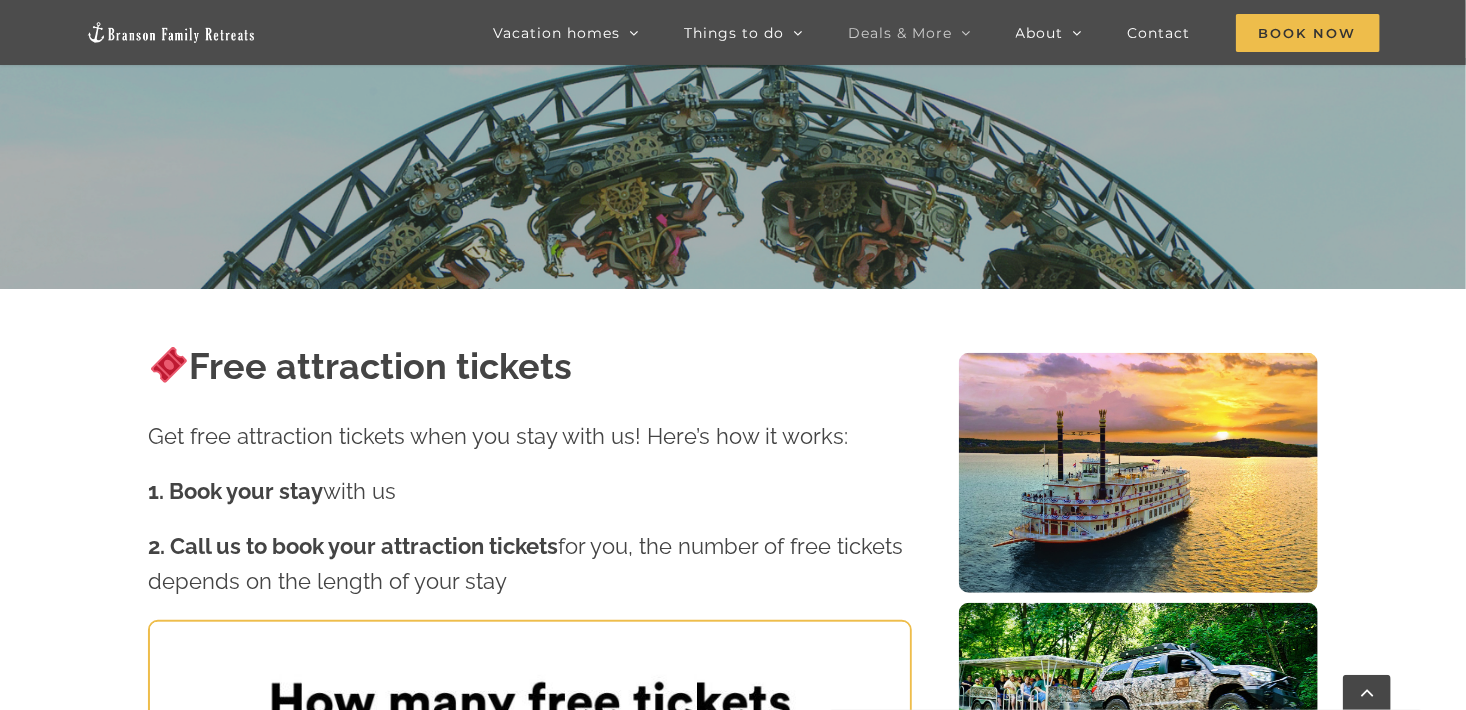 click at bounding box center (1138, 722) 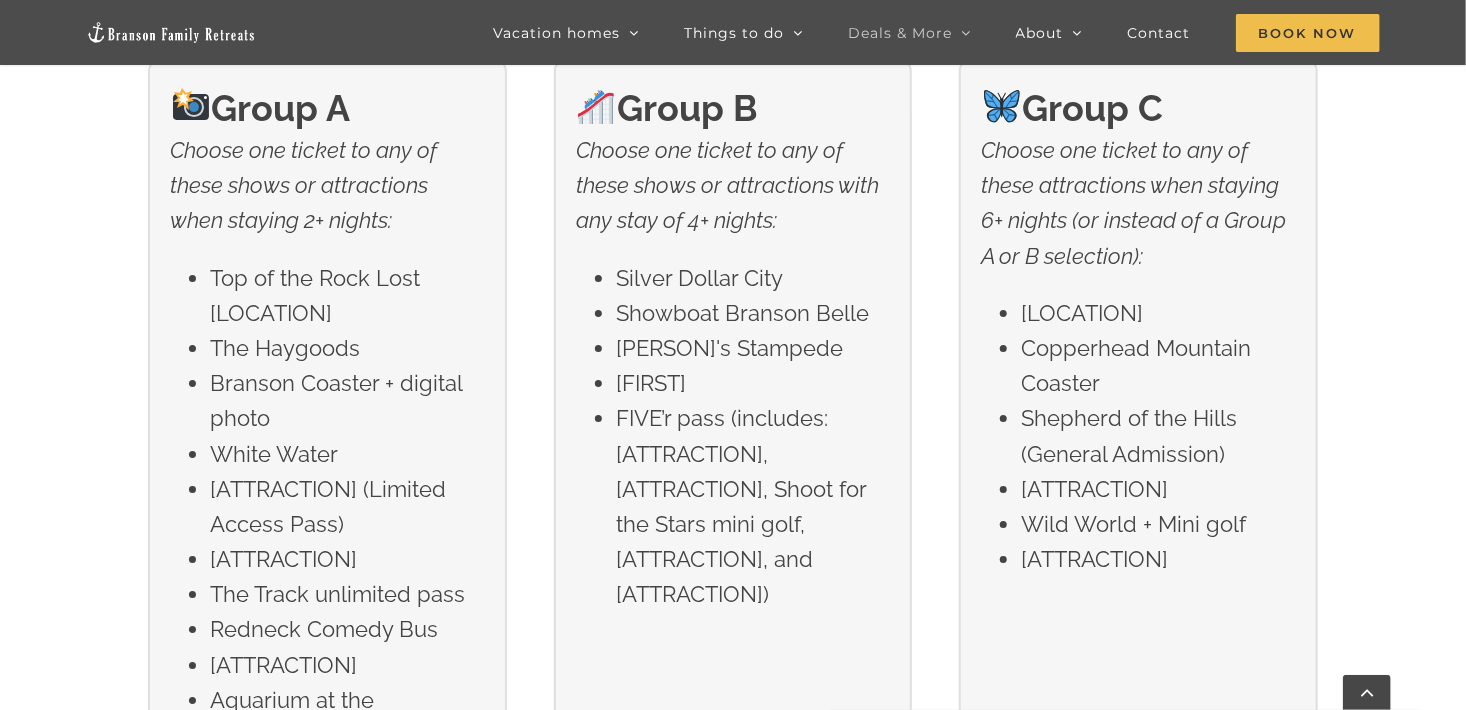 scroll, scrollTop: 3189, scrollLeft: 0, axis: vertical 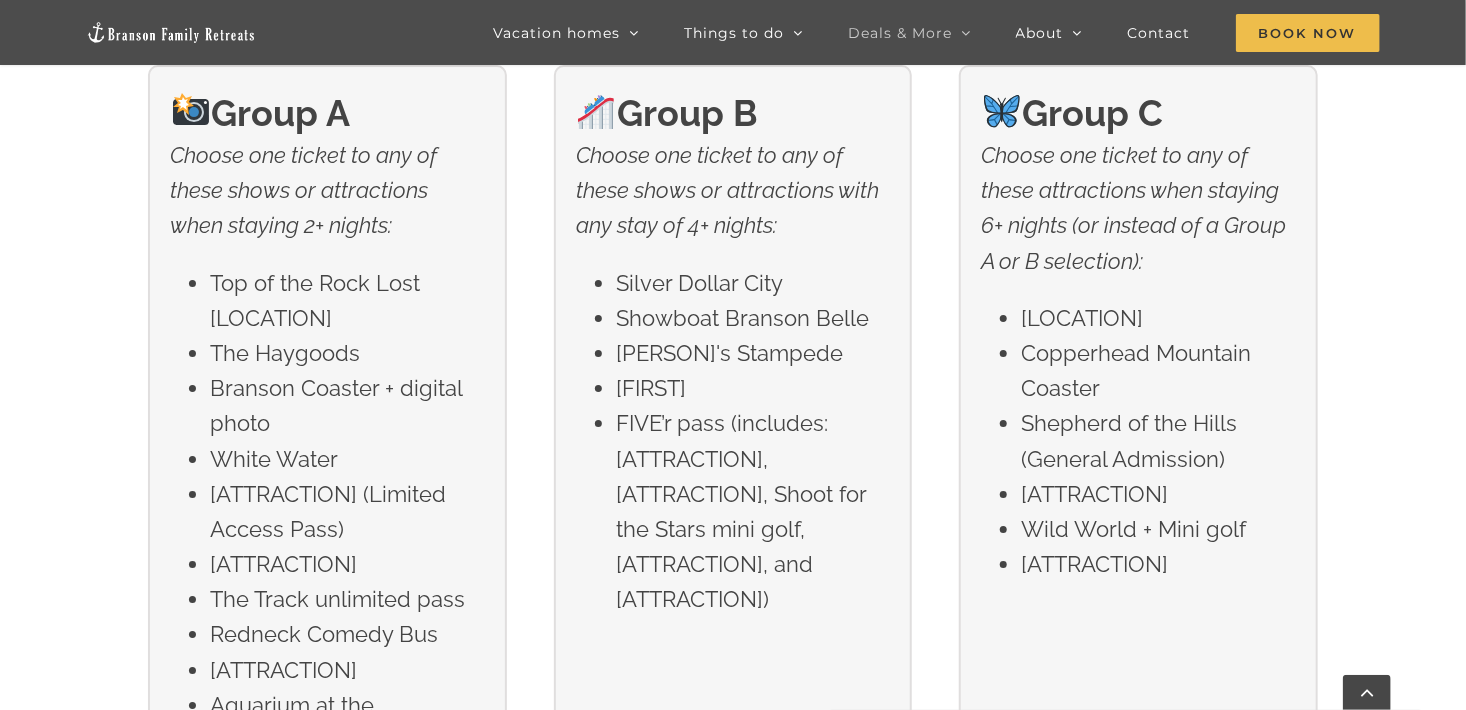 click on "Group C
Choose one ticket to any of these attractions when staying 6+ nights (or instead of a Group A or B selection):
Dogwood Canyon
Copperhead Mountain Coaster
Shepherd of the Hills (General Admission)
Butterfly Palace
Wild World + Mini golf
Ferris Wheel" at bounding box center [1138, 493] 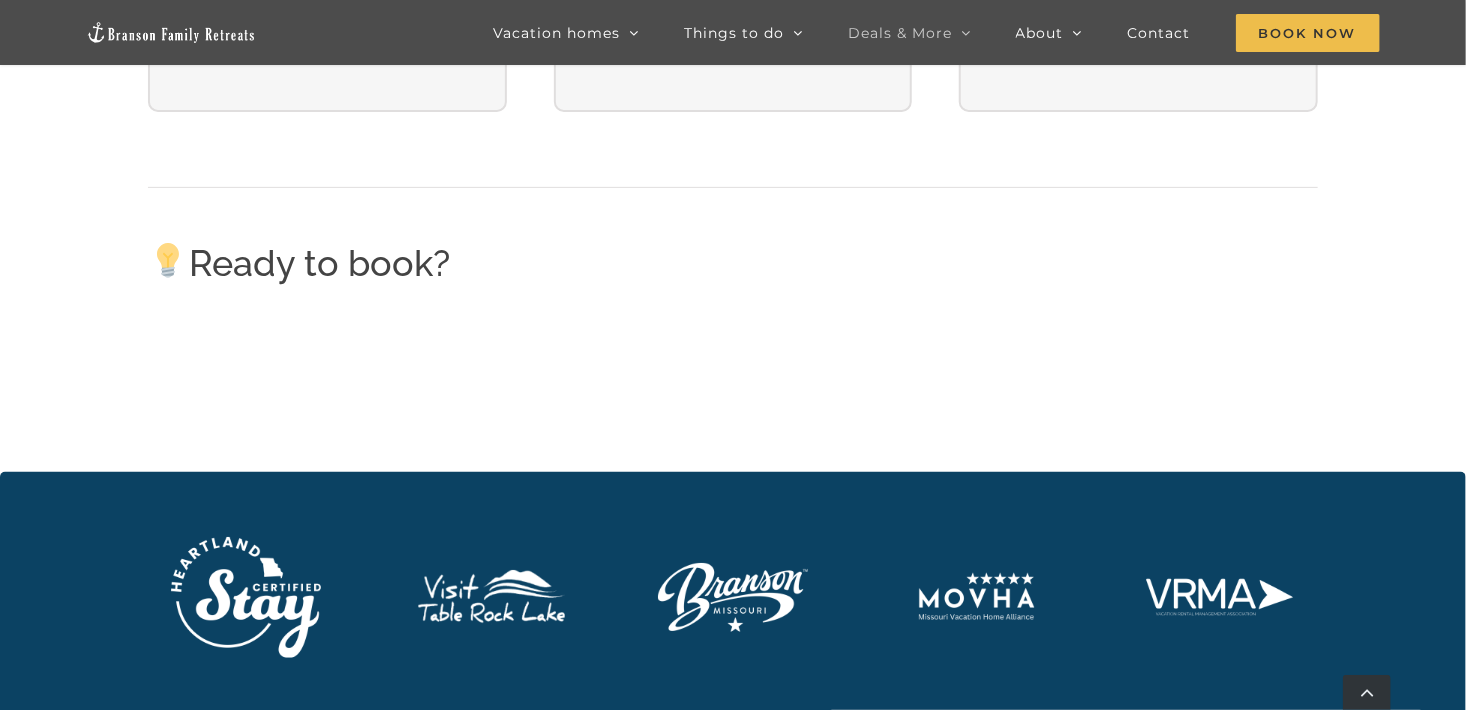 scroll, scrollTop: 4000, scrollLeft: 0, axis: vertical 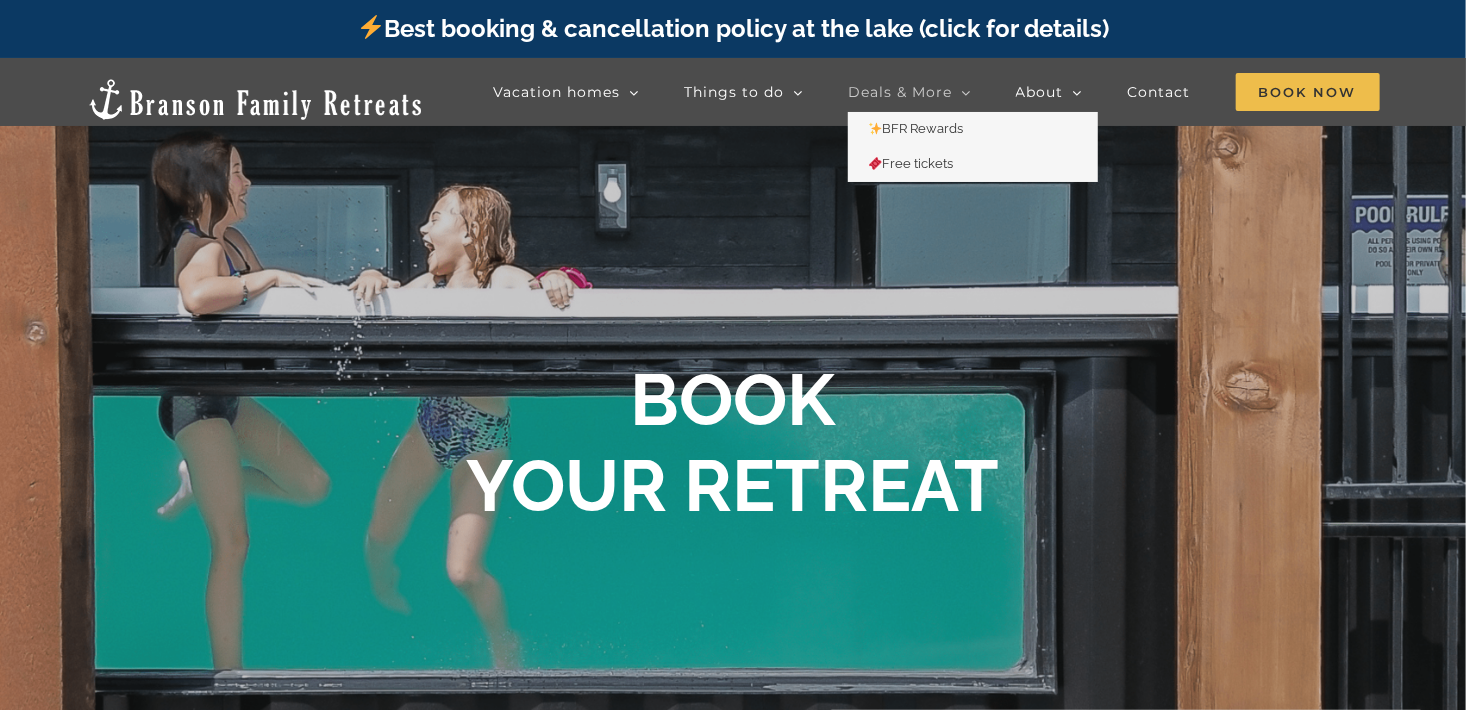 click on "Deals & More" at bounding box center (909, 92) 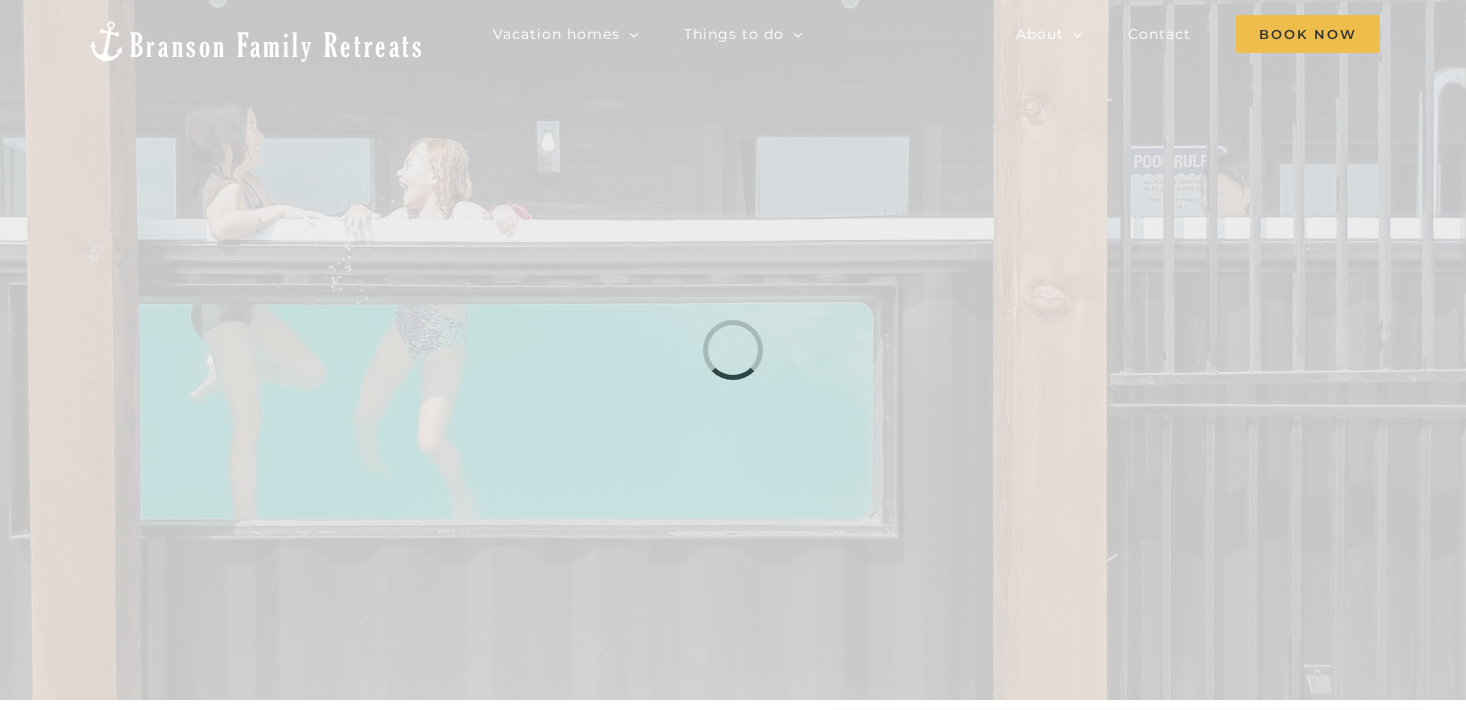 scroll, scrollTop: 0, scrollLeft: 0, axis: both 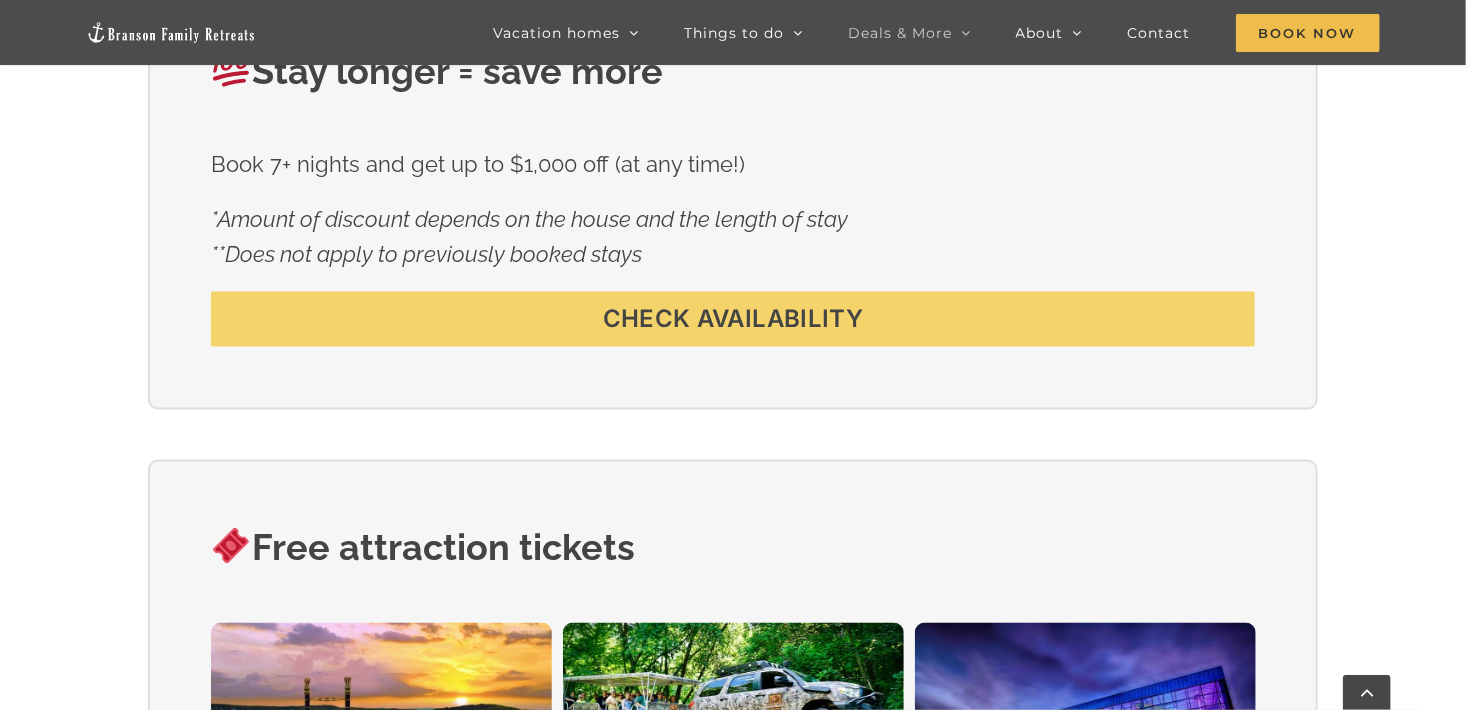 click on "CHECK AVAILABILITY" at bounding box center [733, 319] 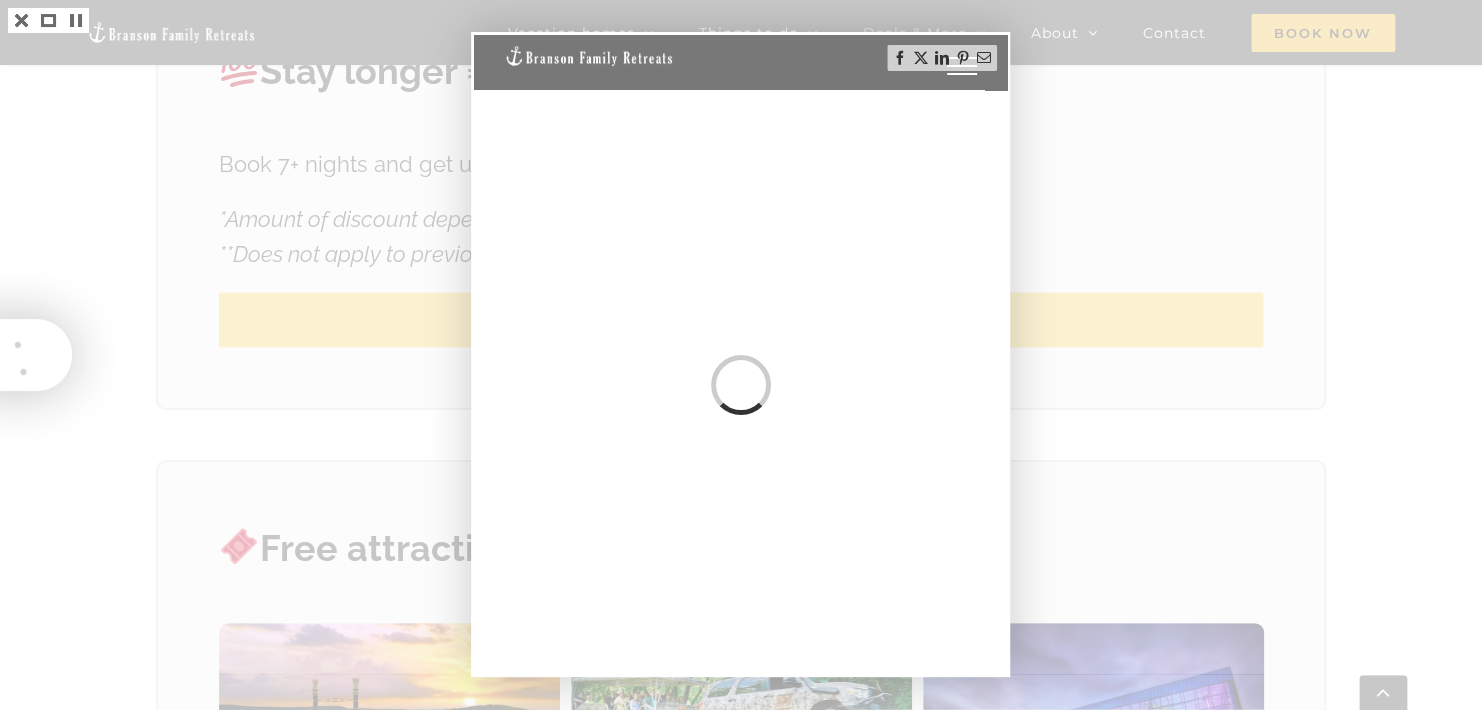 scroll, scrollTop: 0, scrollLeft: 0, axis: both 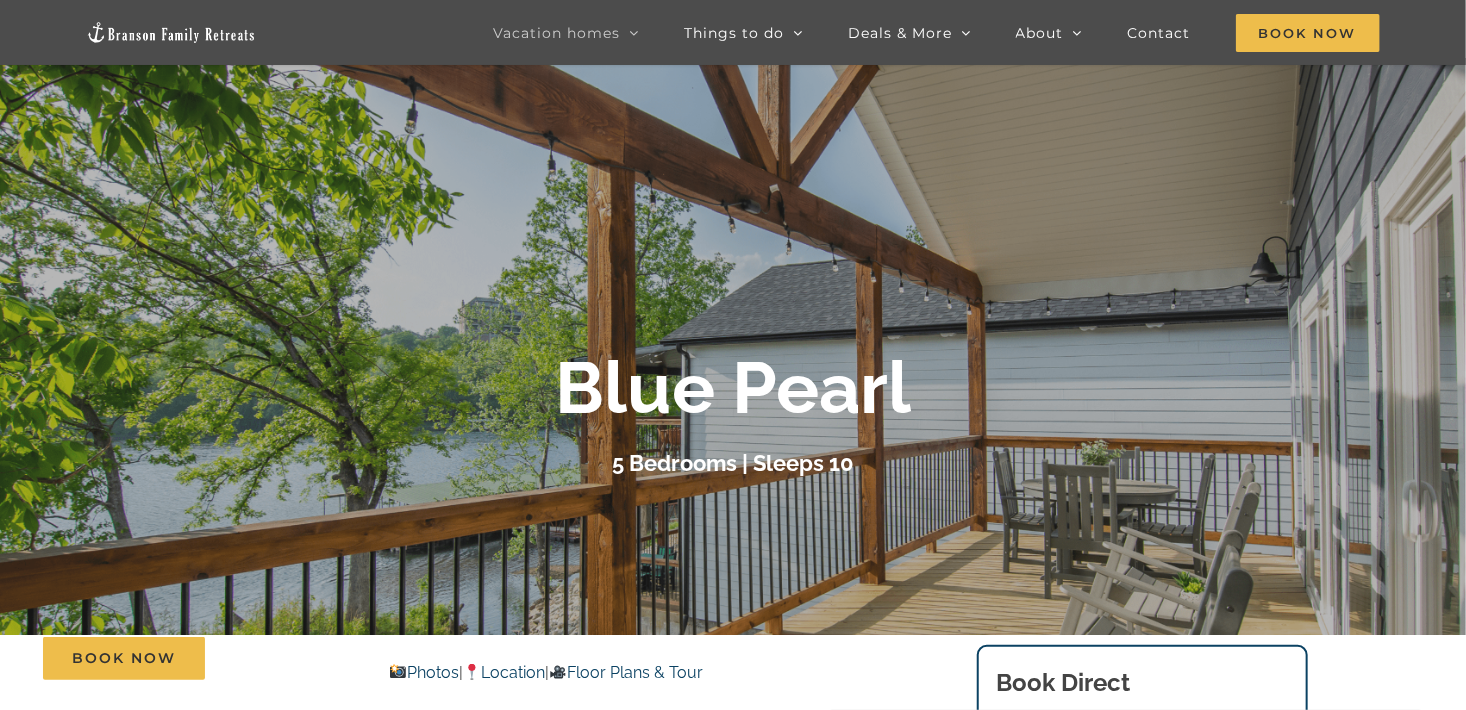 click on "Blue Pearl" at bounding box center (733, 389) 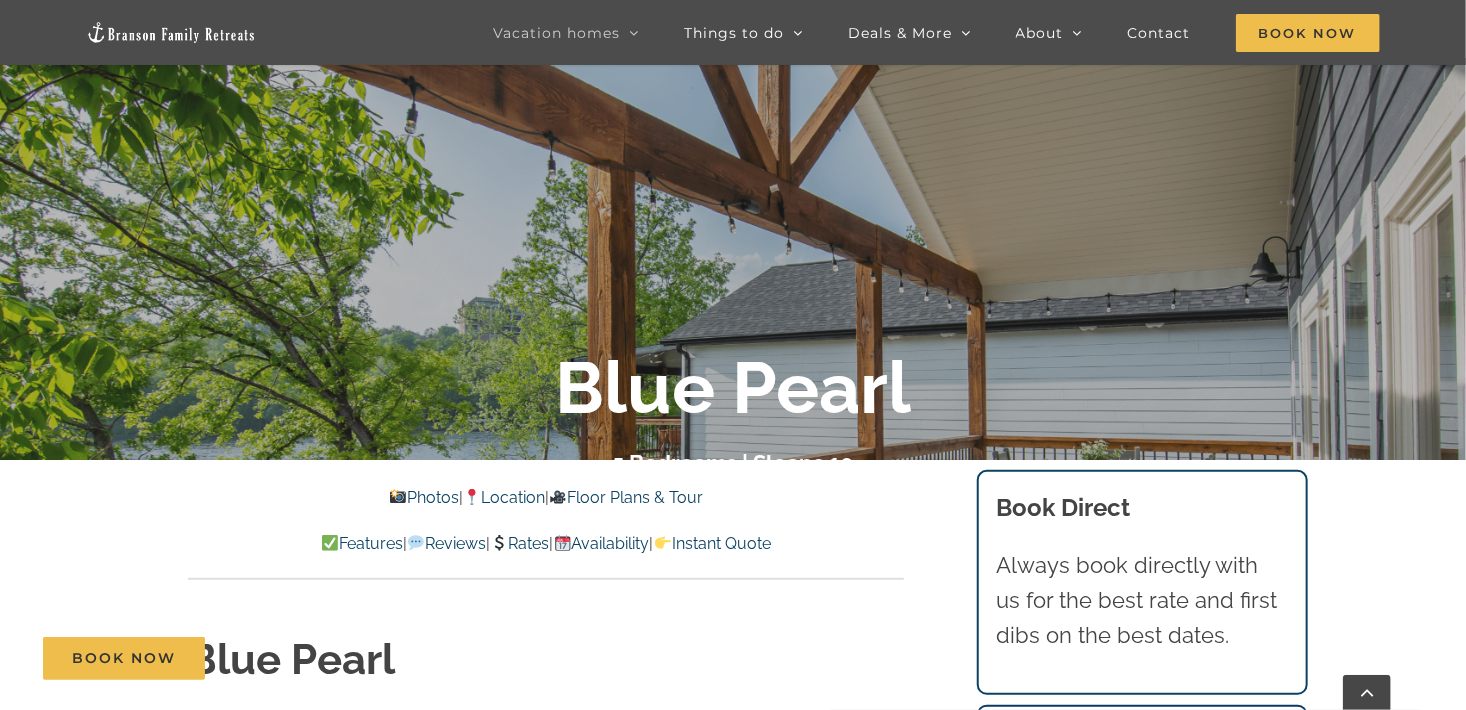 scroll, scrollTop: 308, scrollLeft: 0, axis: vertical 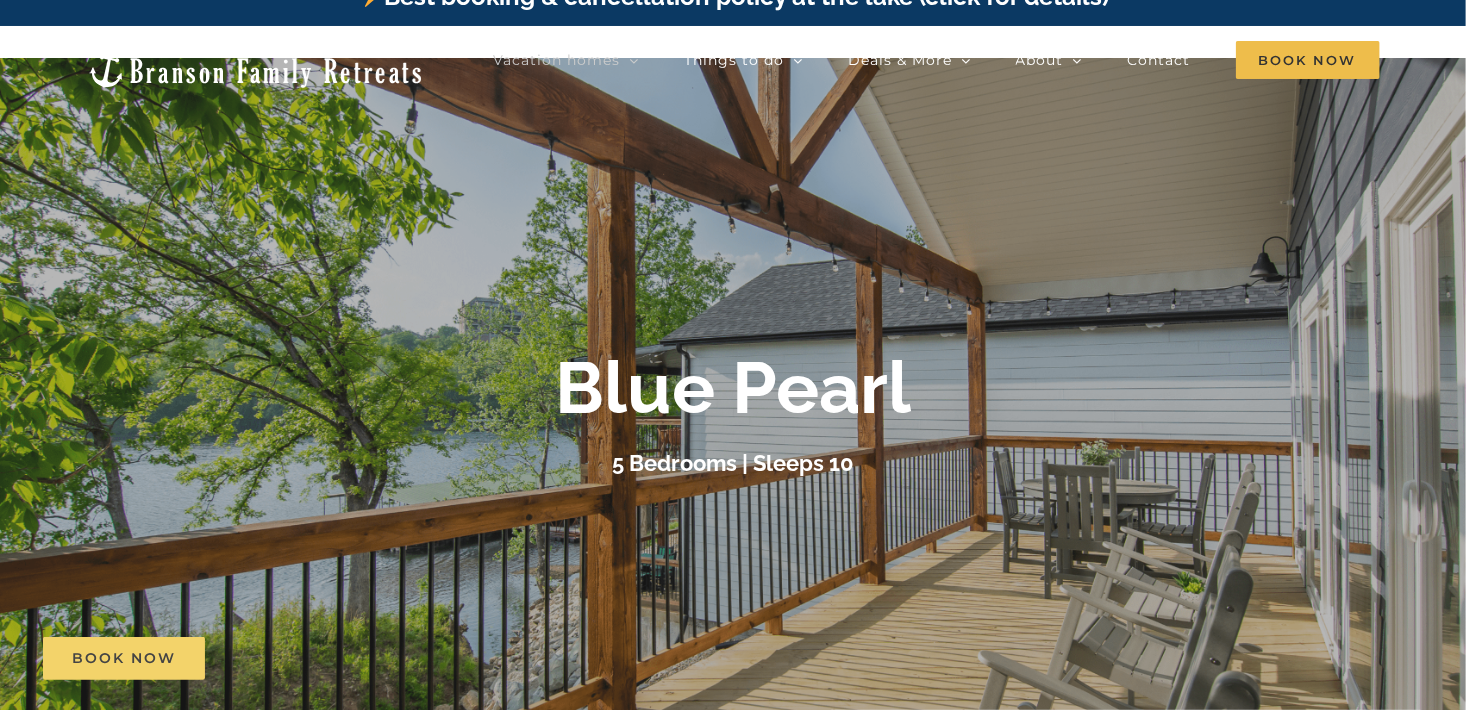 click on "Book Now" at bounding box center [124, 658] 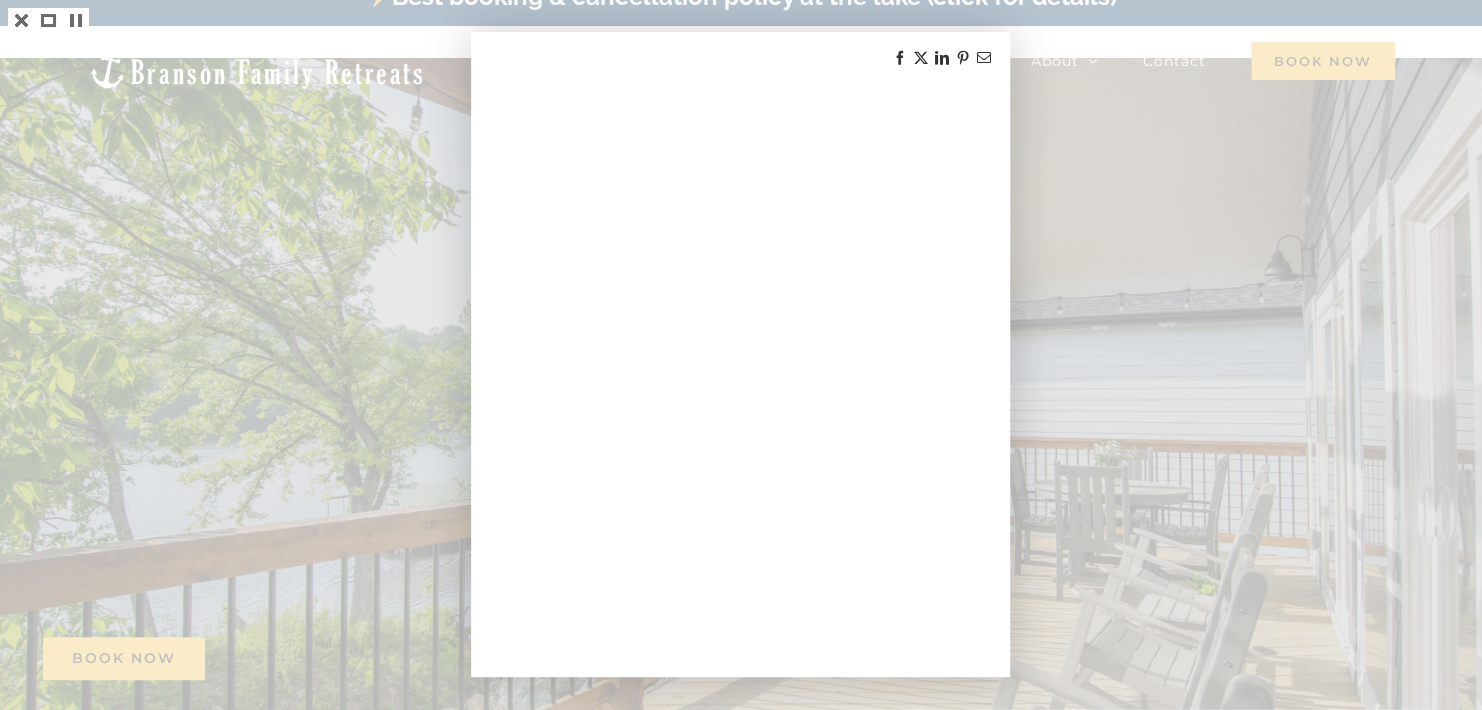click at bounding box center [942, 58] 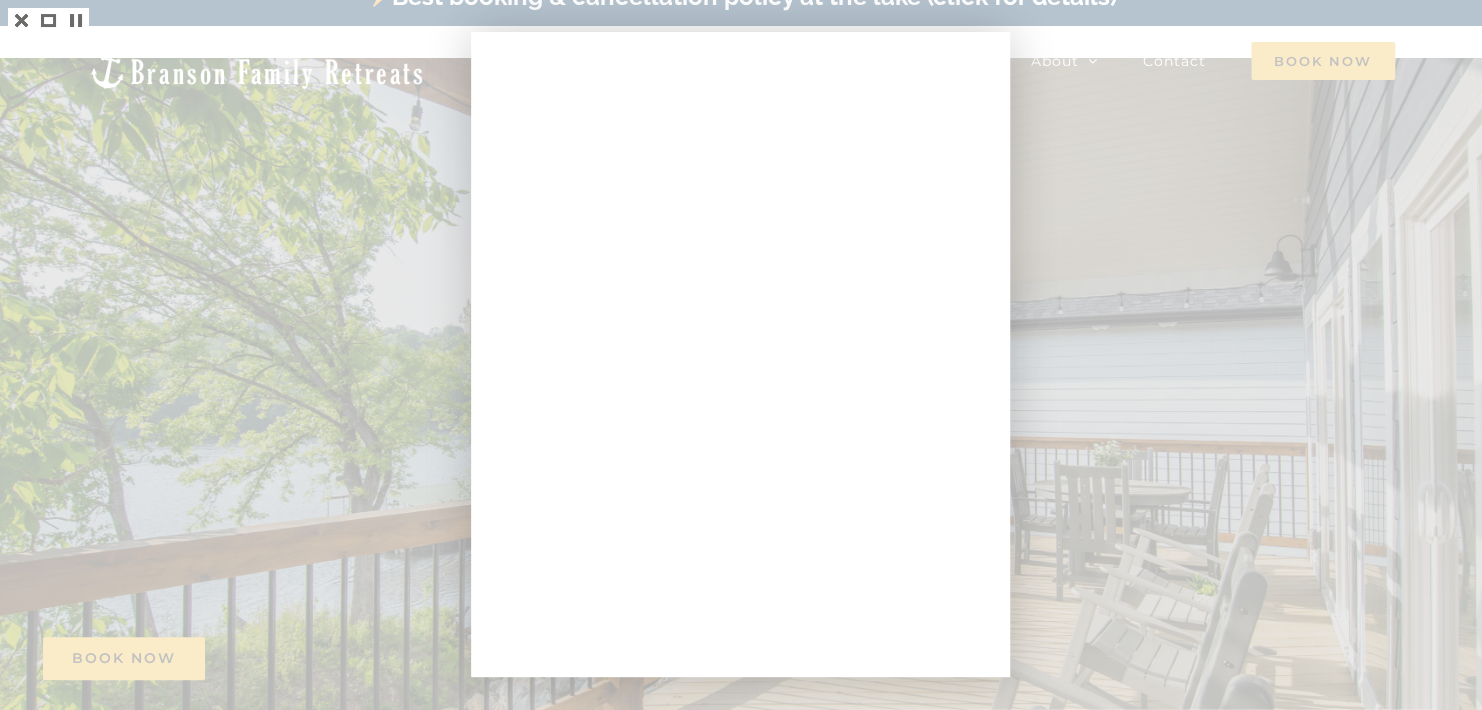 click at bounding box center [741, 355] 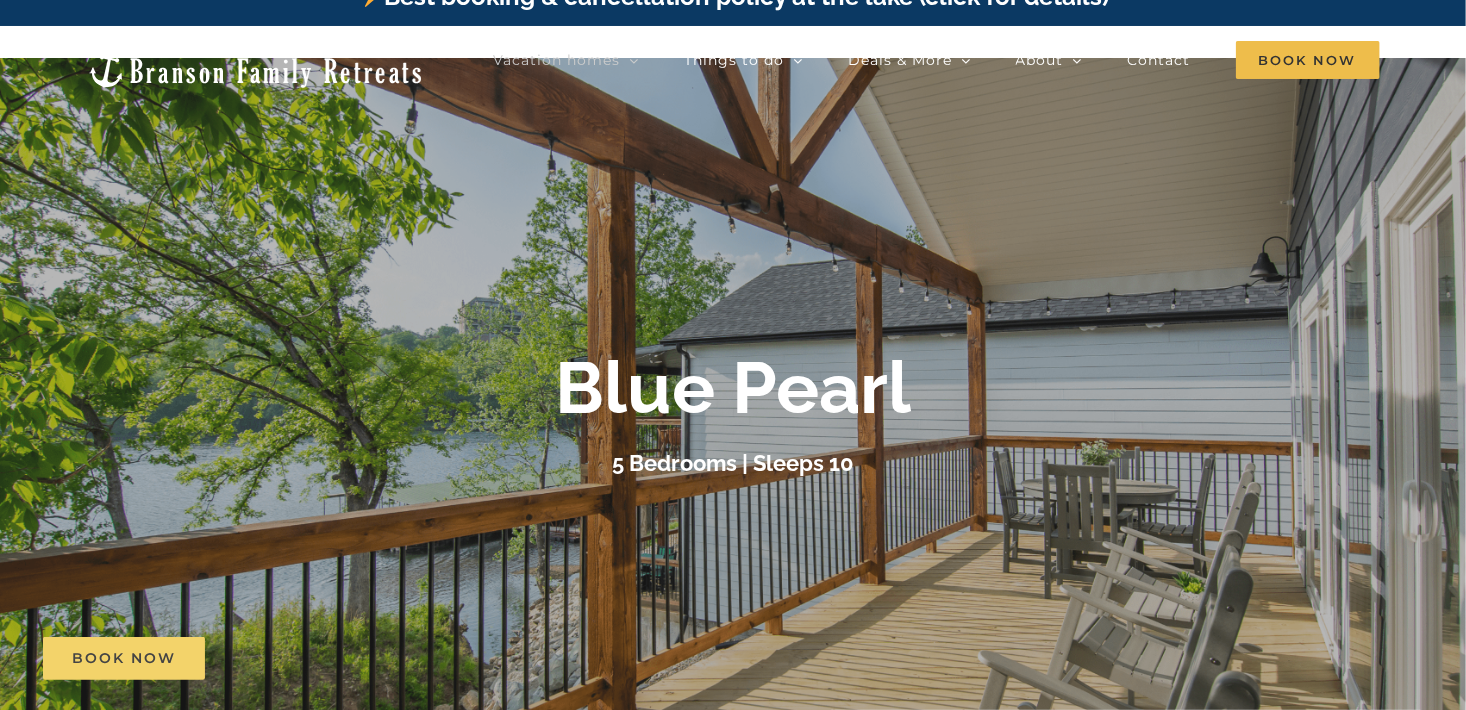 click on "Book Now" at bounding box center (124, 658) 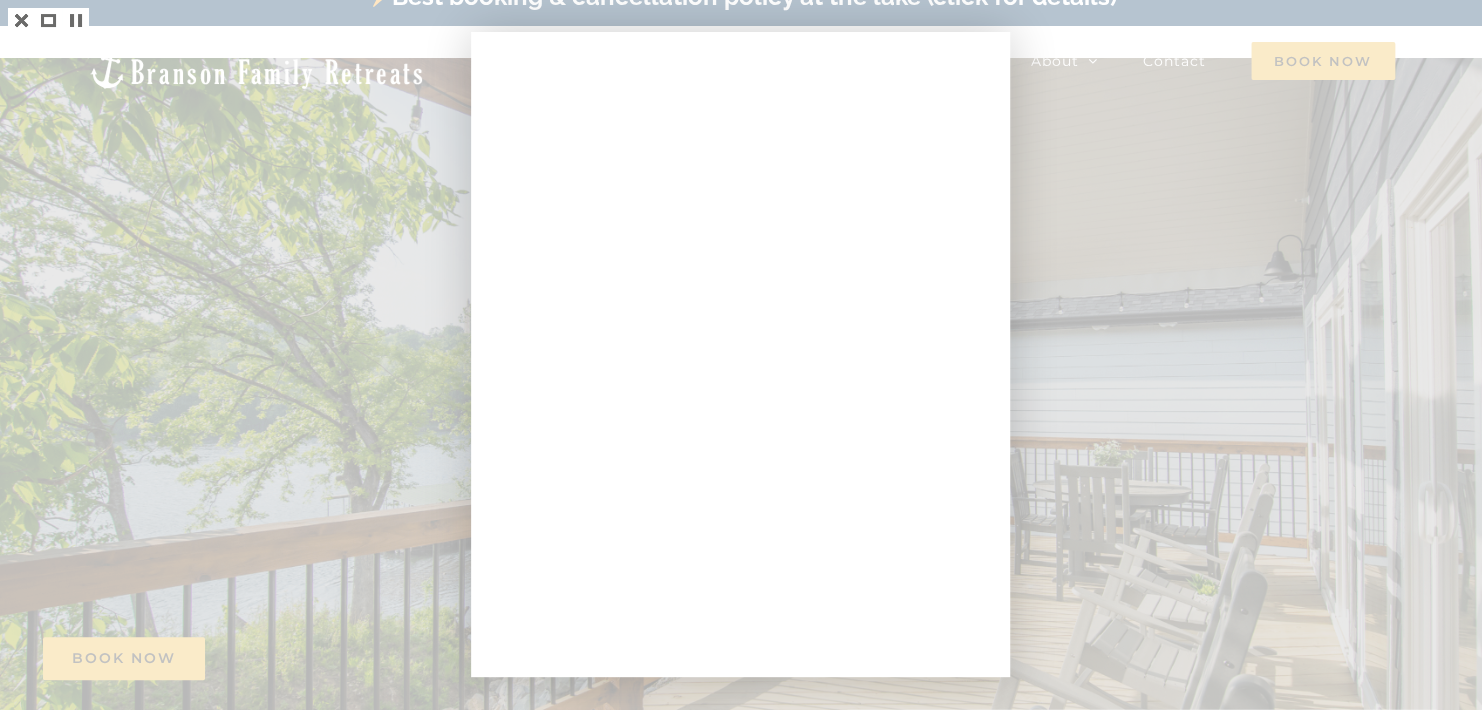 click at bounding box center [741, 355] 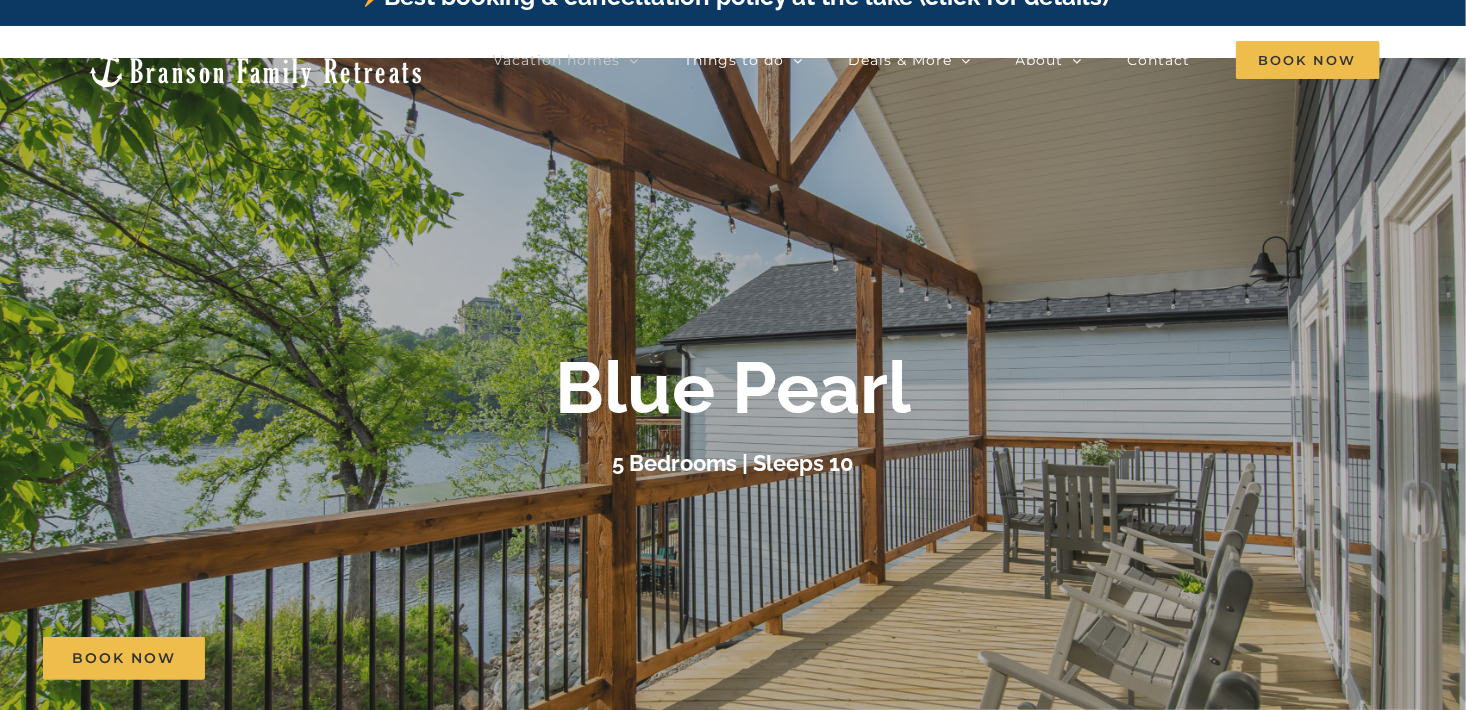 click at bounding box center [733, 413] 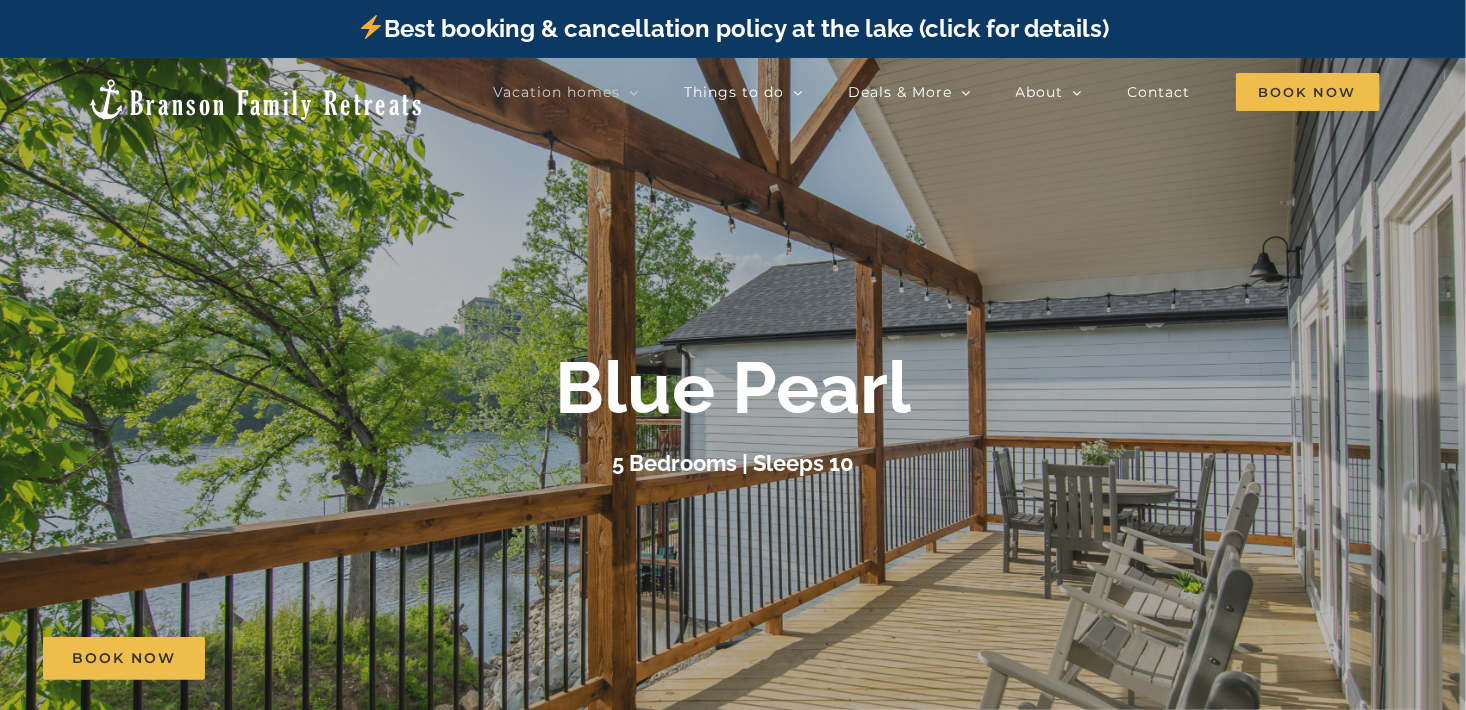 scroll, scrollTop: 0, scrollLeft: 0, axis: both 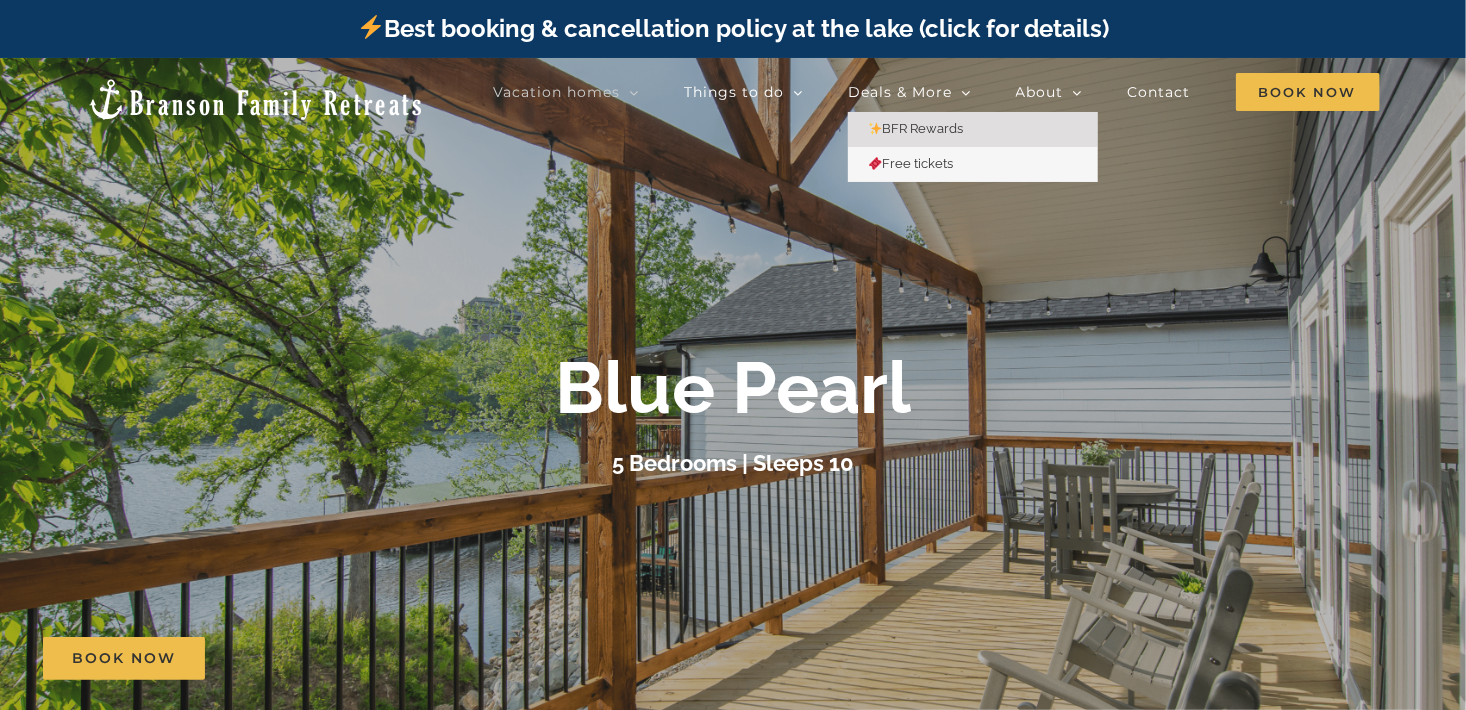 click on "BFR Rewards" at bounding box center (916, 128) 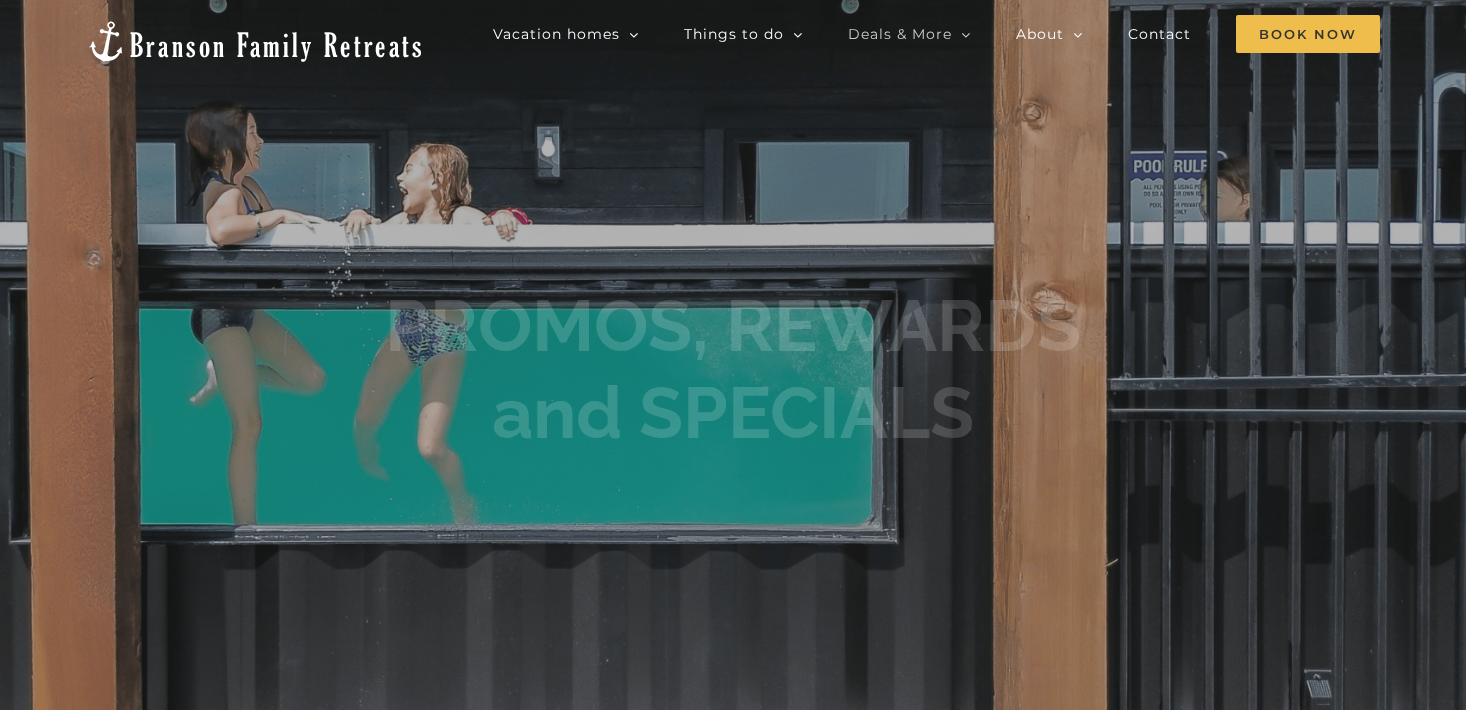 scroll, scrollTop: 0, scrollLeft: 0, axis: both 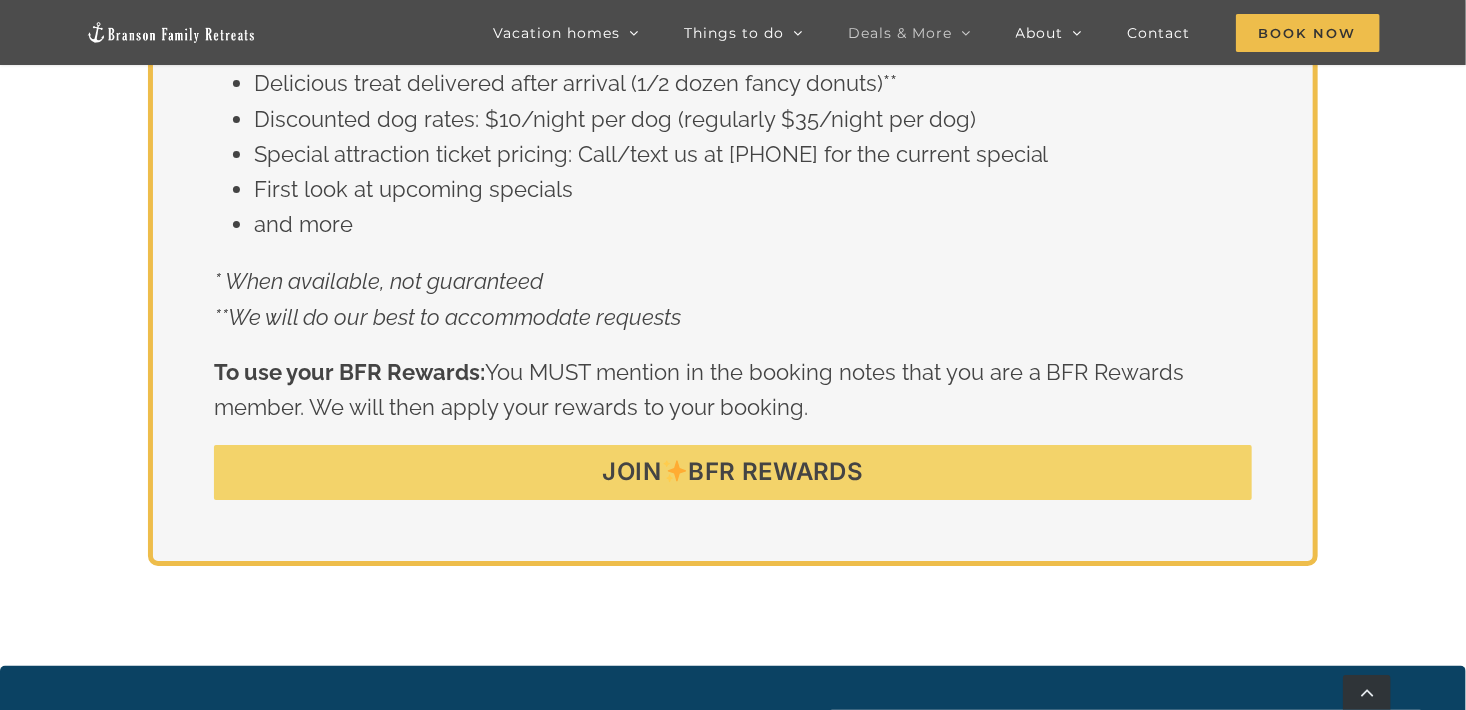 click on "JOIN  BFR REWARDS" at bounding box center [733, 472] 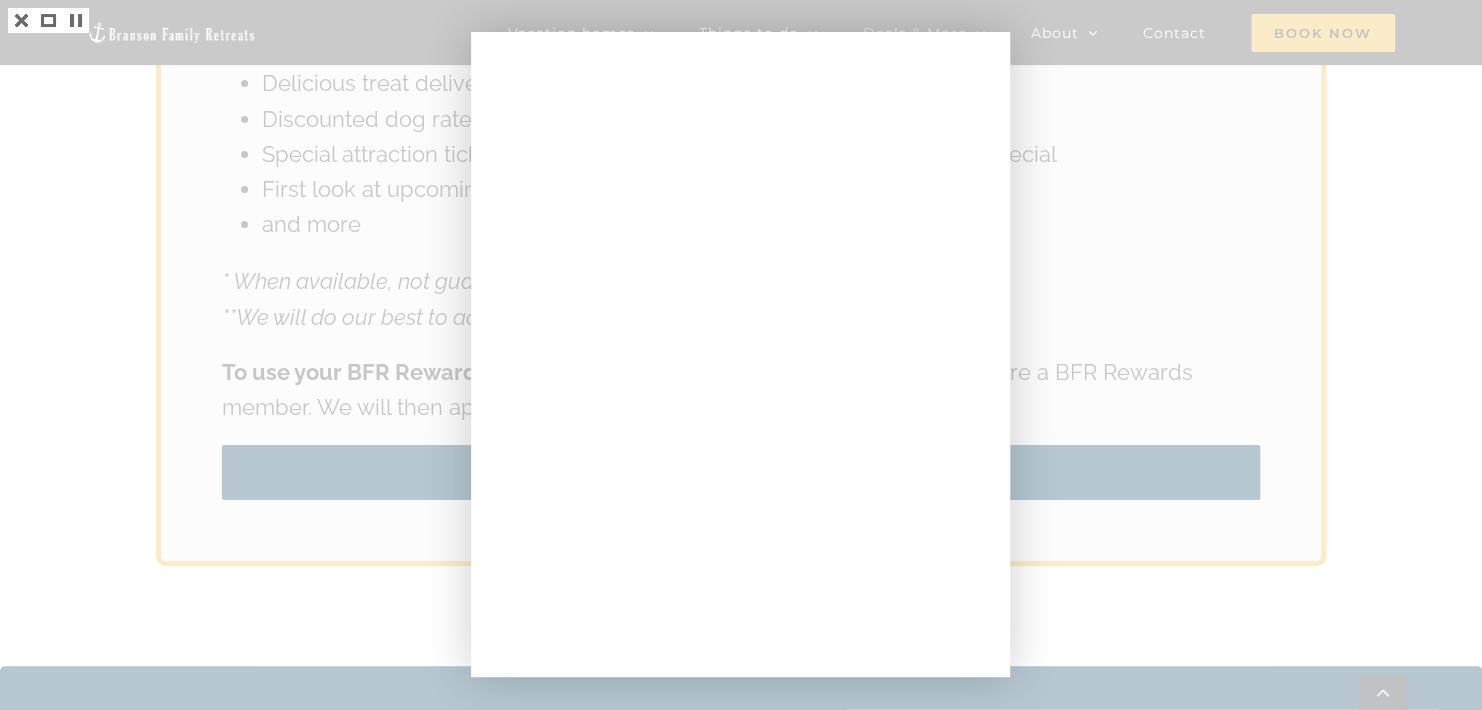 scroll, scrollTop: 3328, scrollLeft: 0, axis: vertical 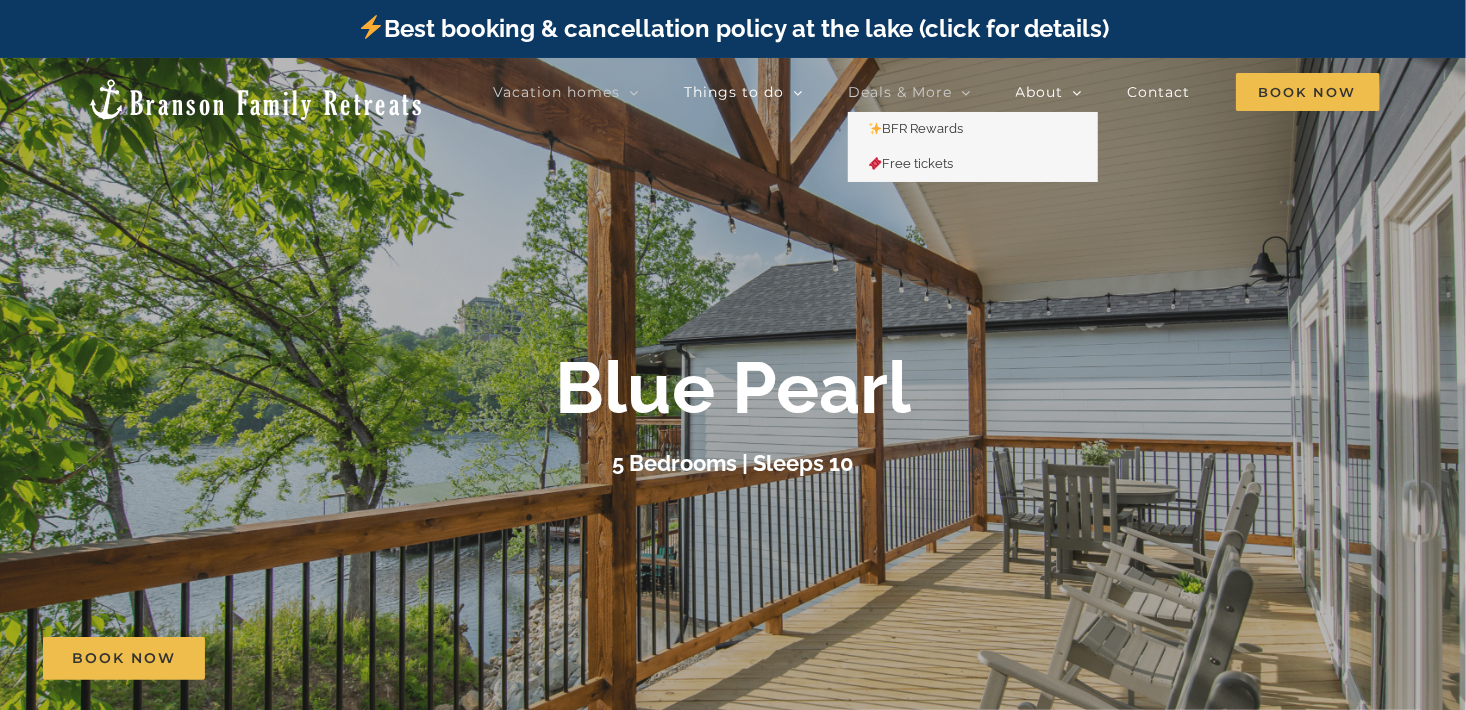 click on "Deals & More" at bounding box center (900, 92) 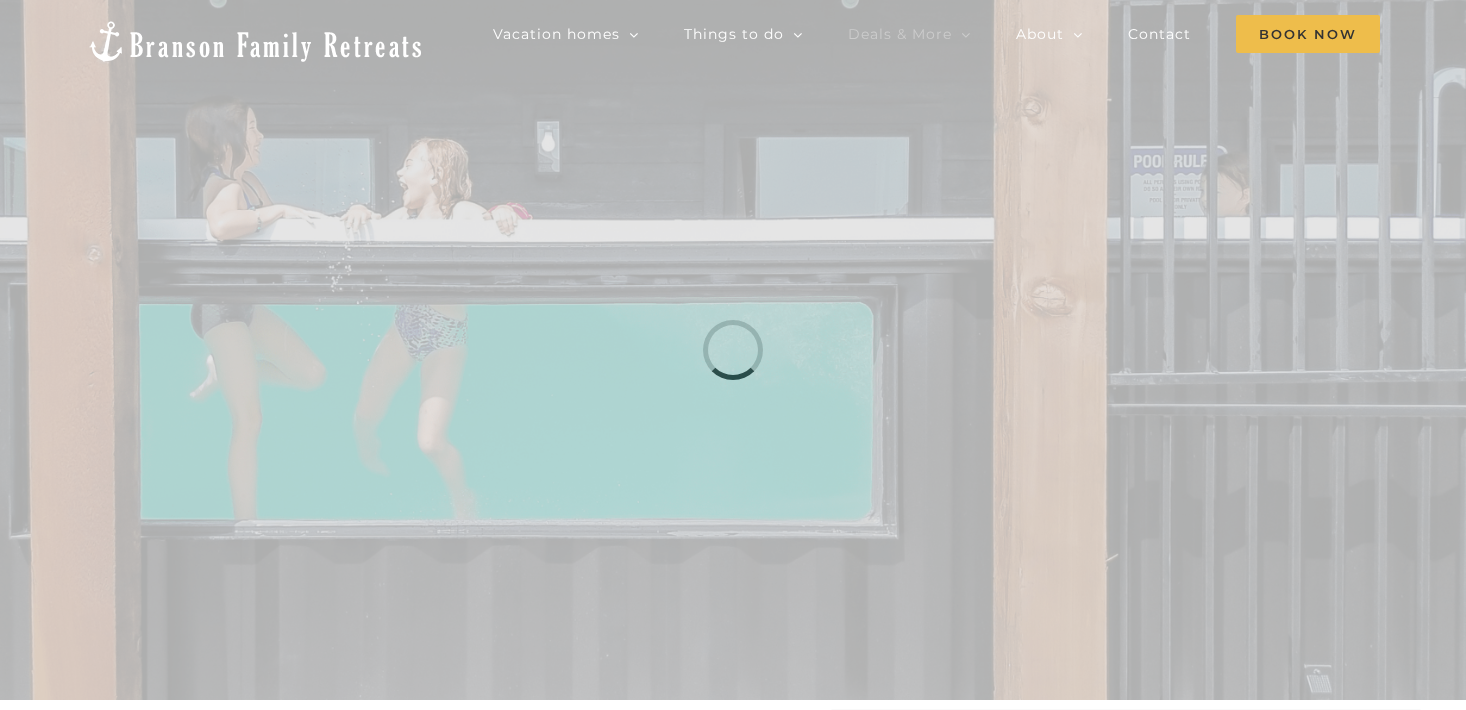 scroll, scrollTop: 0, scrollLeft: 0, axis: both 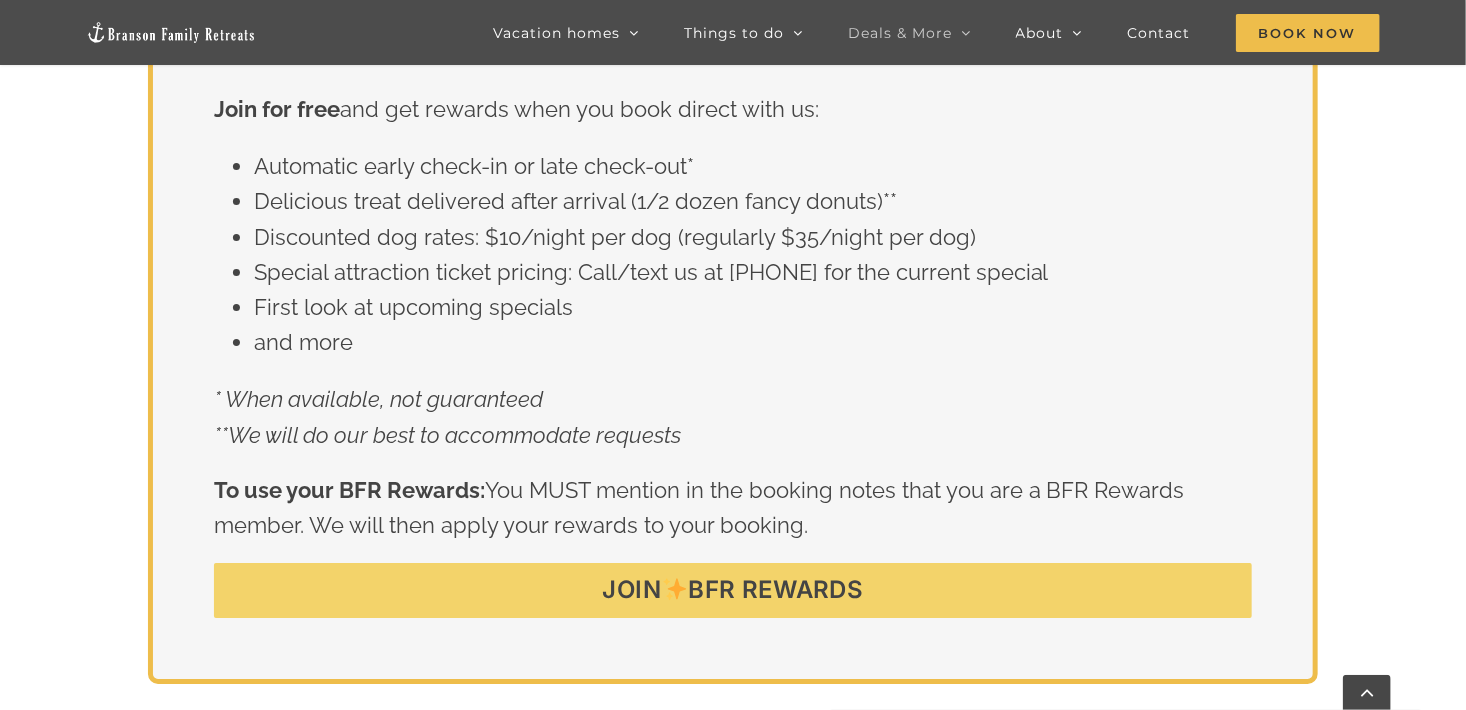 click on "JOIN  BFR REWARDS" at bounding box center [733, 590] 